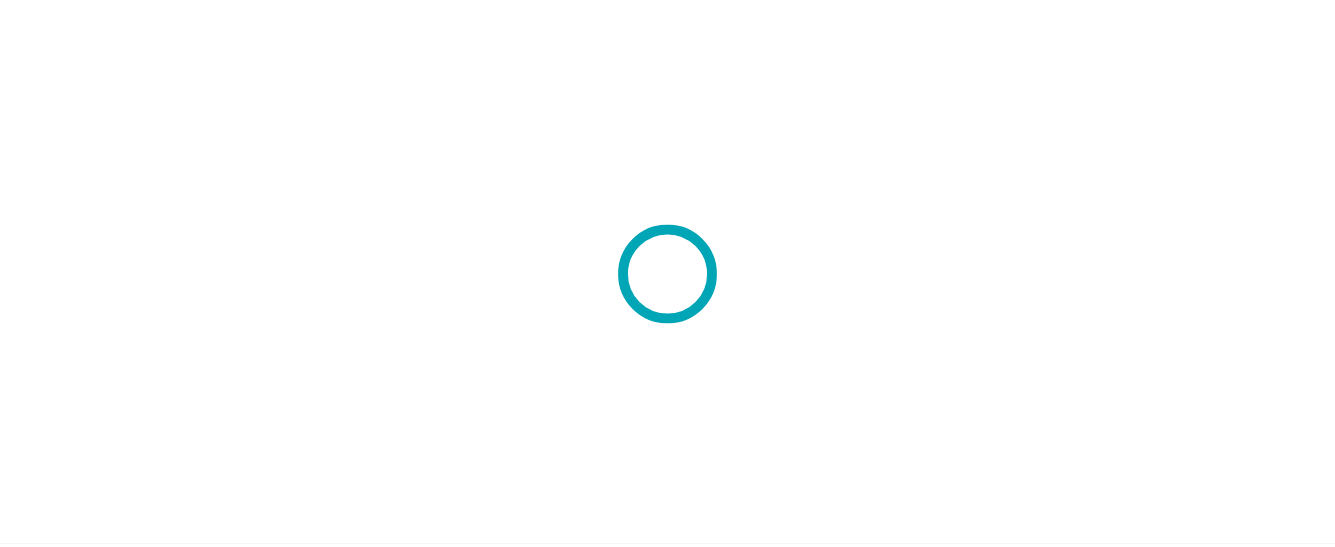 scroll, scrollTop: 0, scrollLeft: 0, axis: both 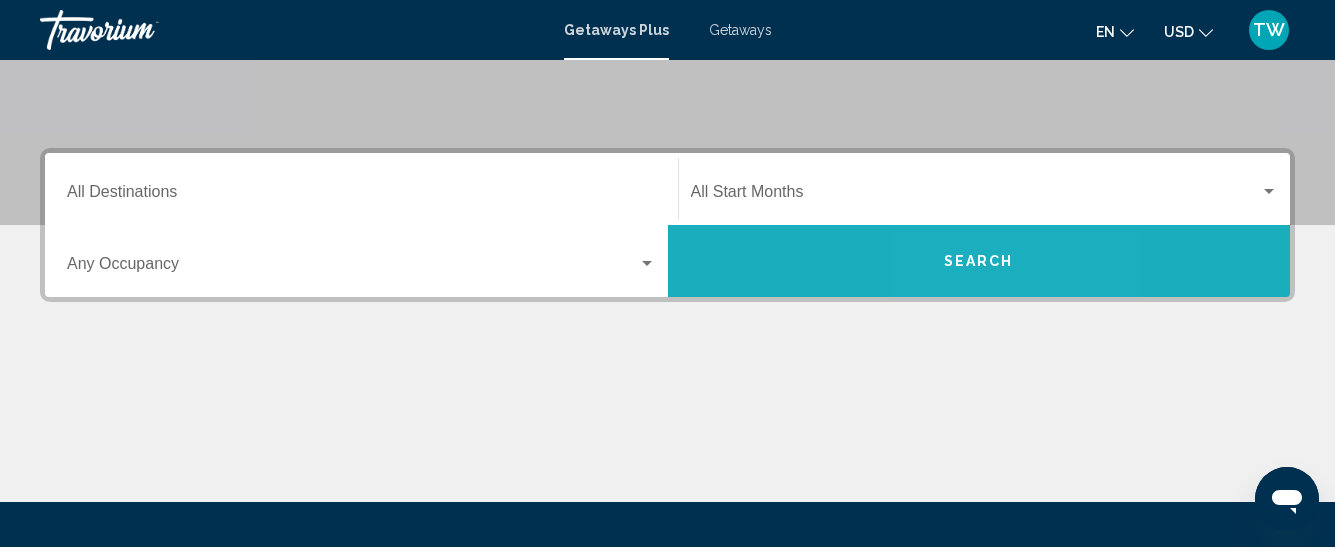 click on "Search" at bounding box center [979, 262] 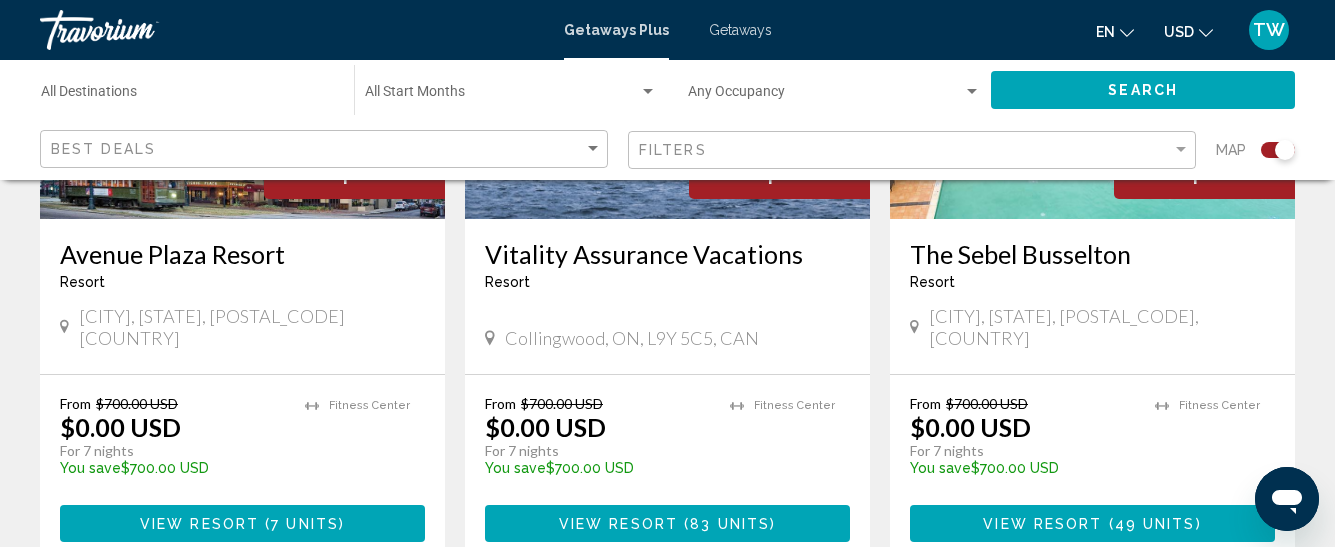 scroll, scrollTop: 1046, scrollLeft: 0, axis: vertical 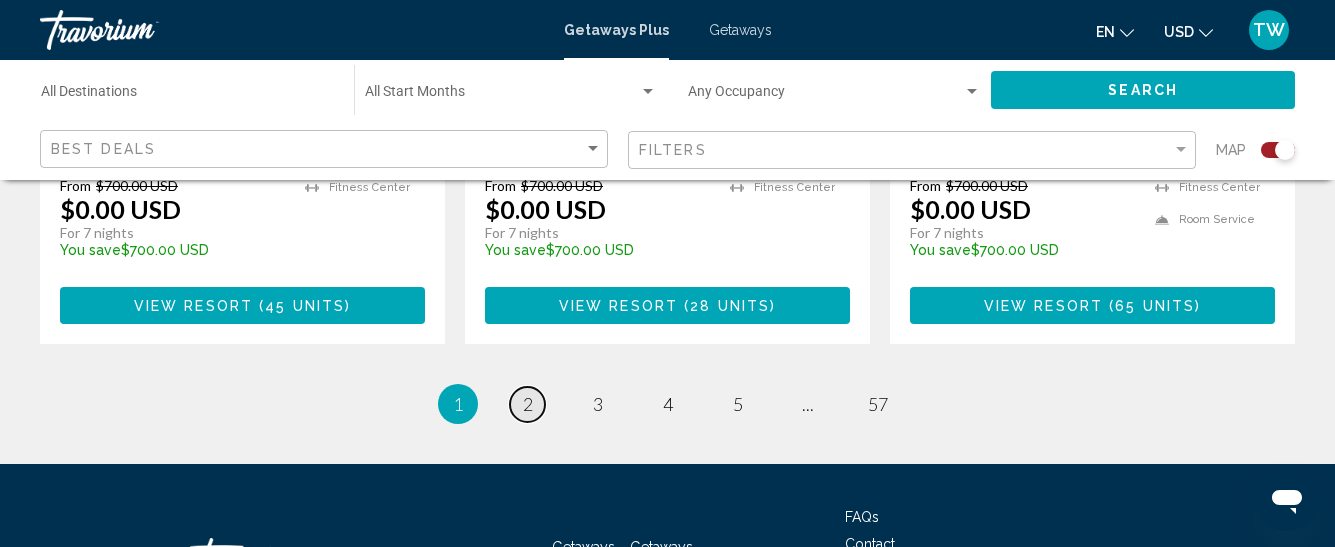 click on "2" at bounding box center [528, 404] 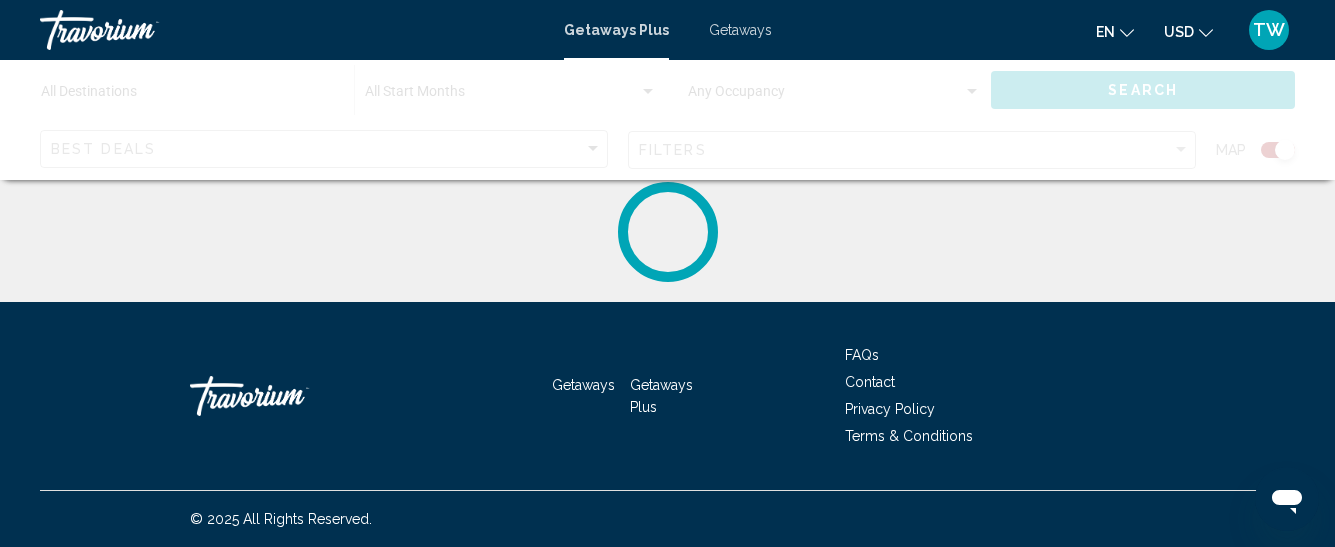 scroll, scrollTop: 0, scrollLeft: 0, axis: both 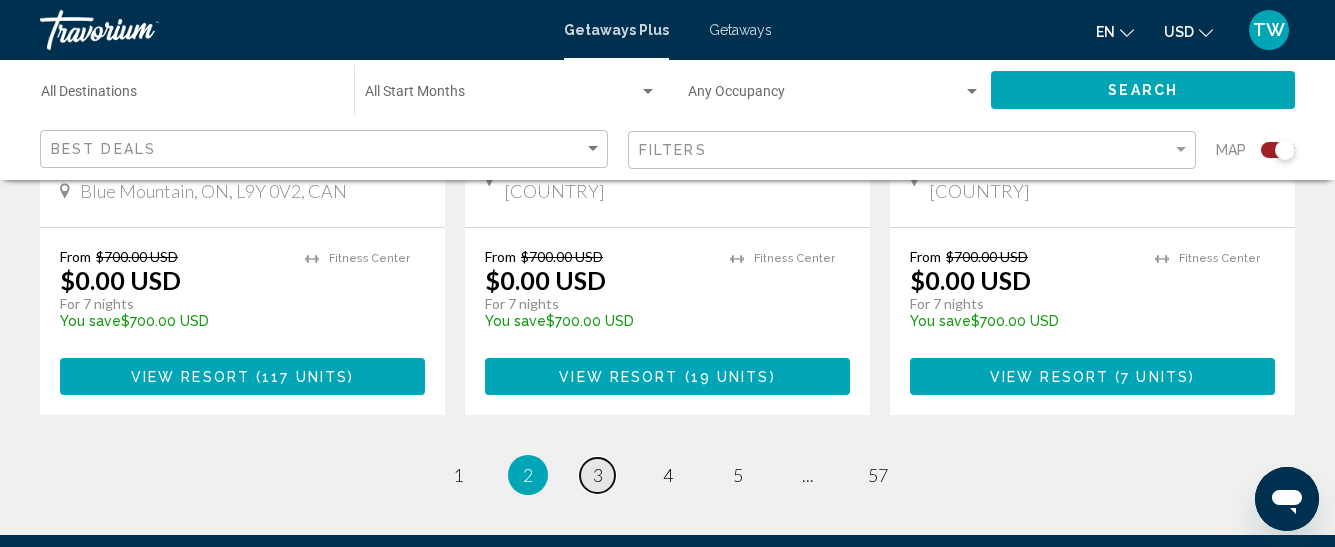 click on "3" at bounding box center (598, 475) 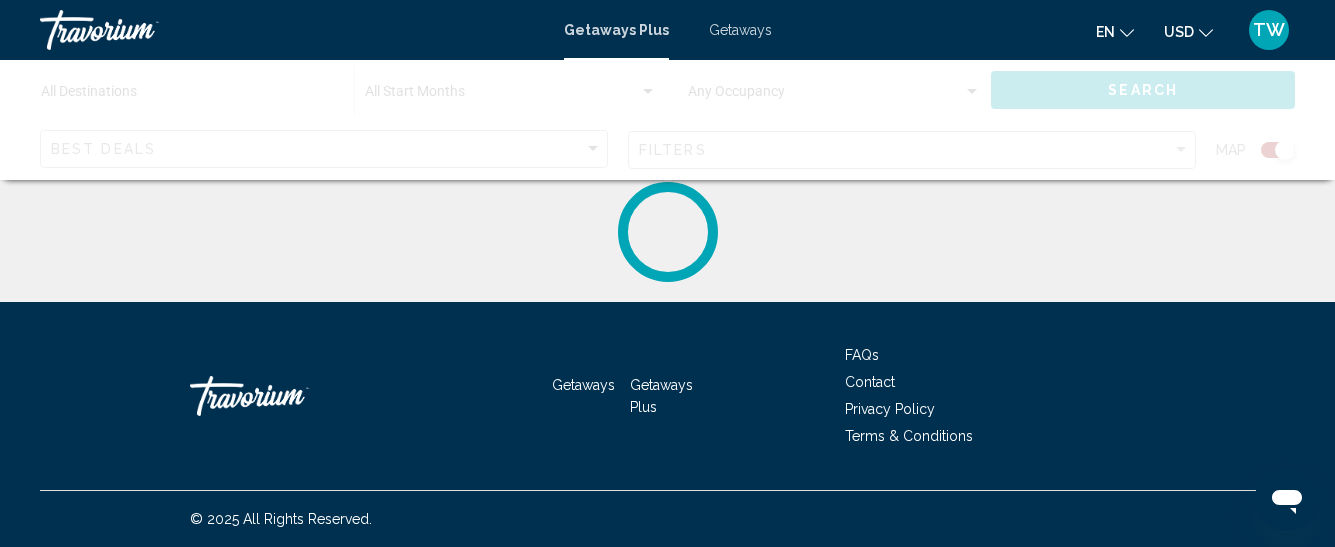 scroll, scrollTop: 0, scrollLeft: 0, axis: both 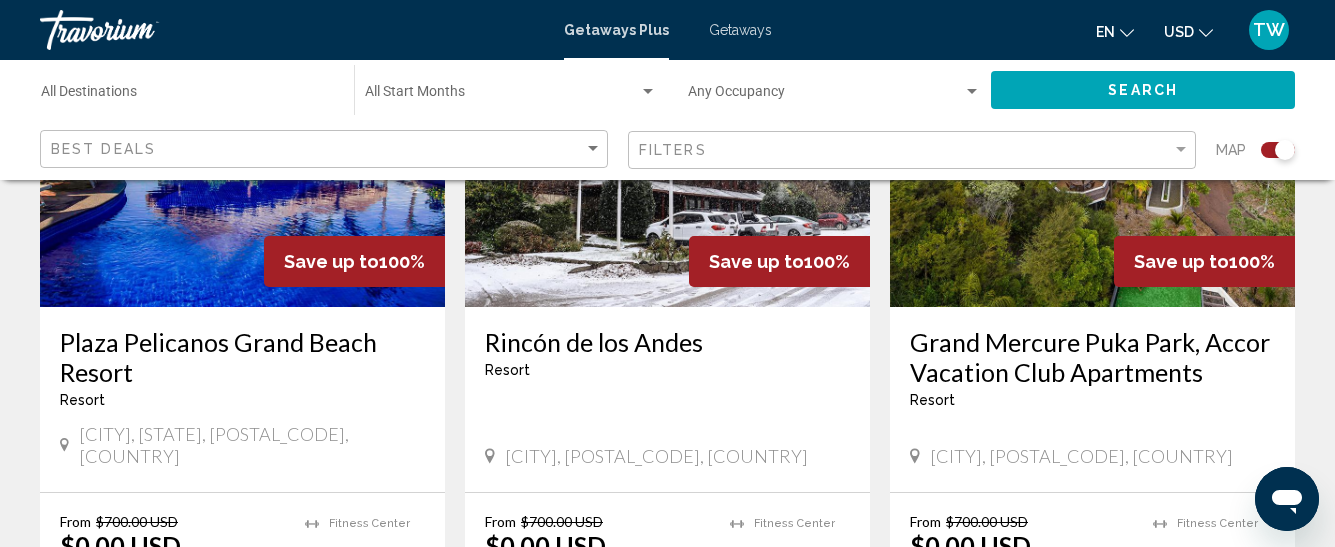 click at bounding box center [242, 147] 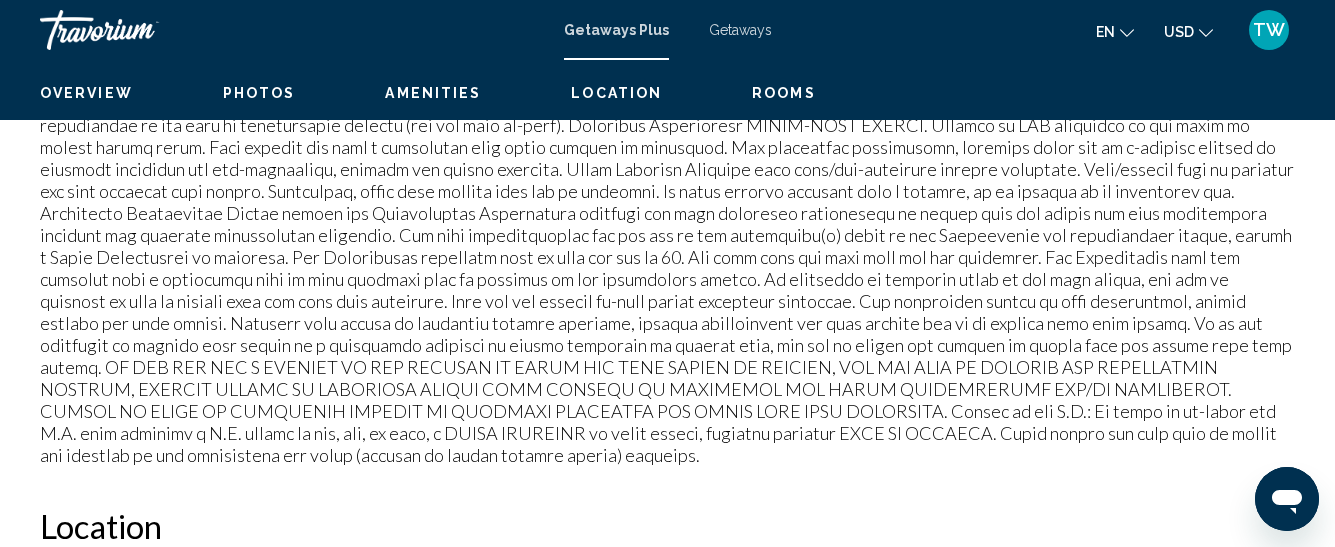 scroll, scrollTop: 262, scrollLeft: 0, axis: vertical 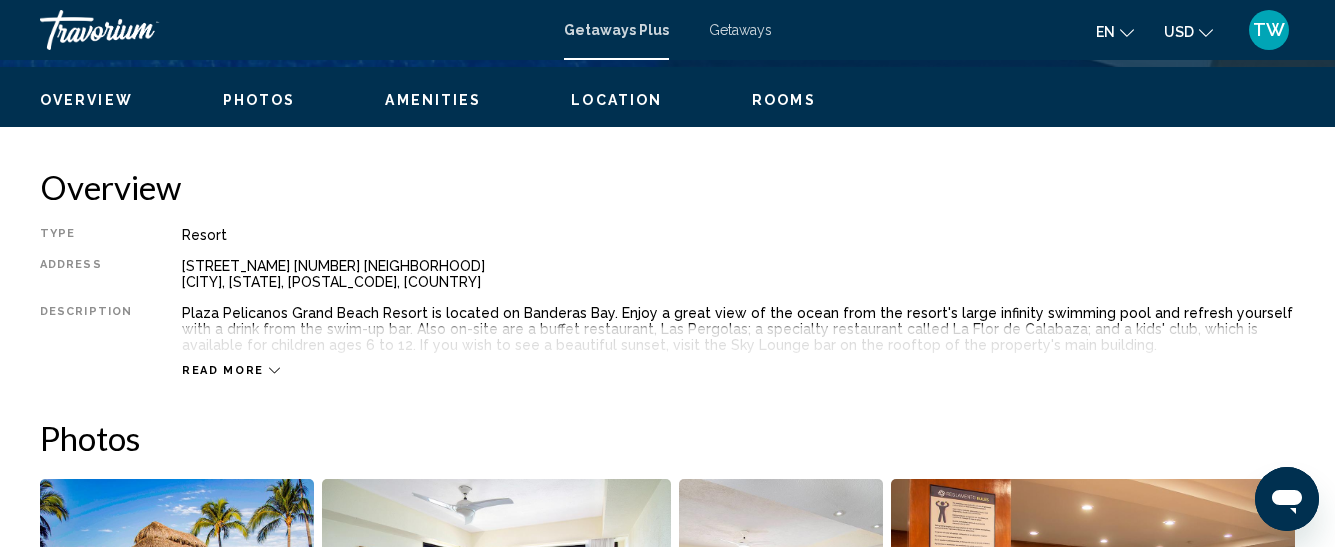 click 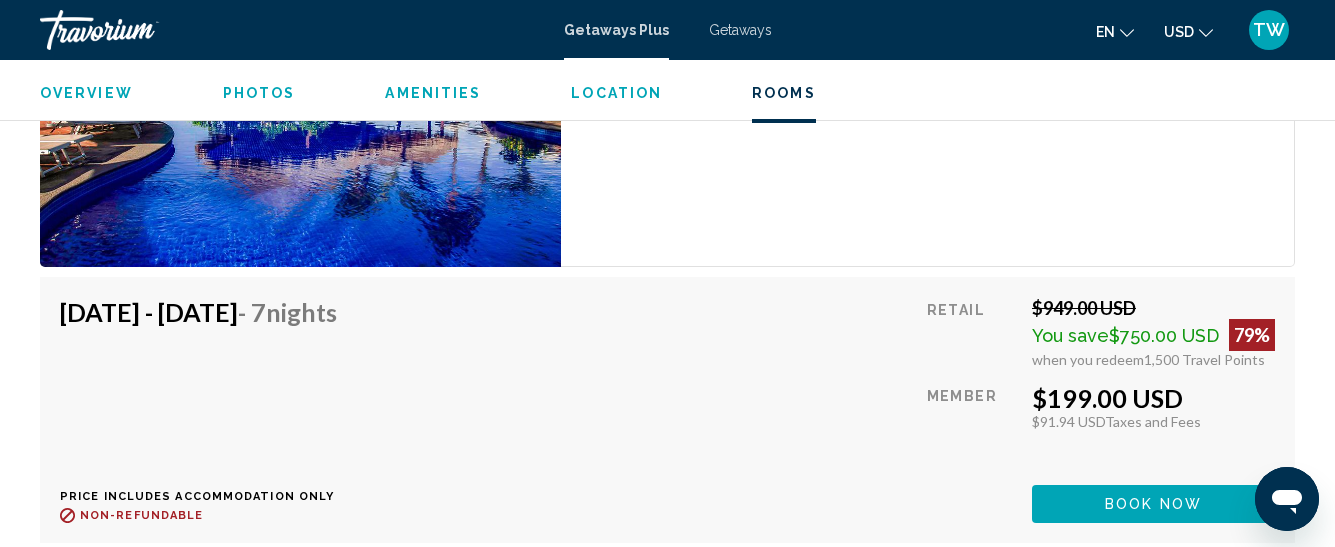 scroll, scrollTop: 3857, scrollLeft: 0, axis: vertical 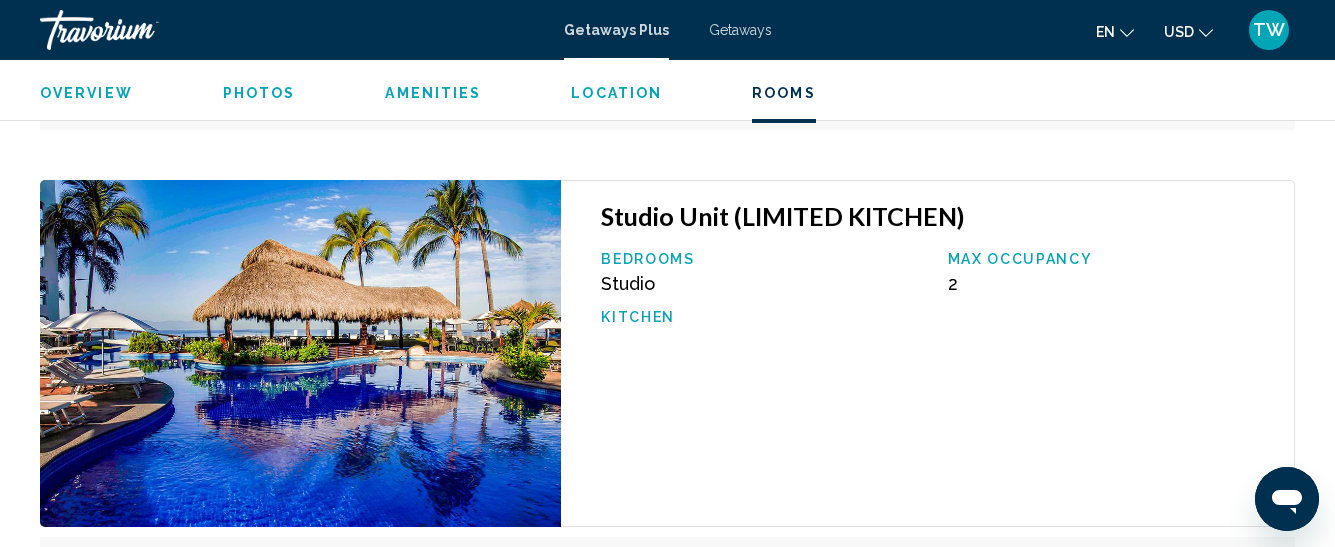 click on "Location" at bounding box center [616, 93] 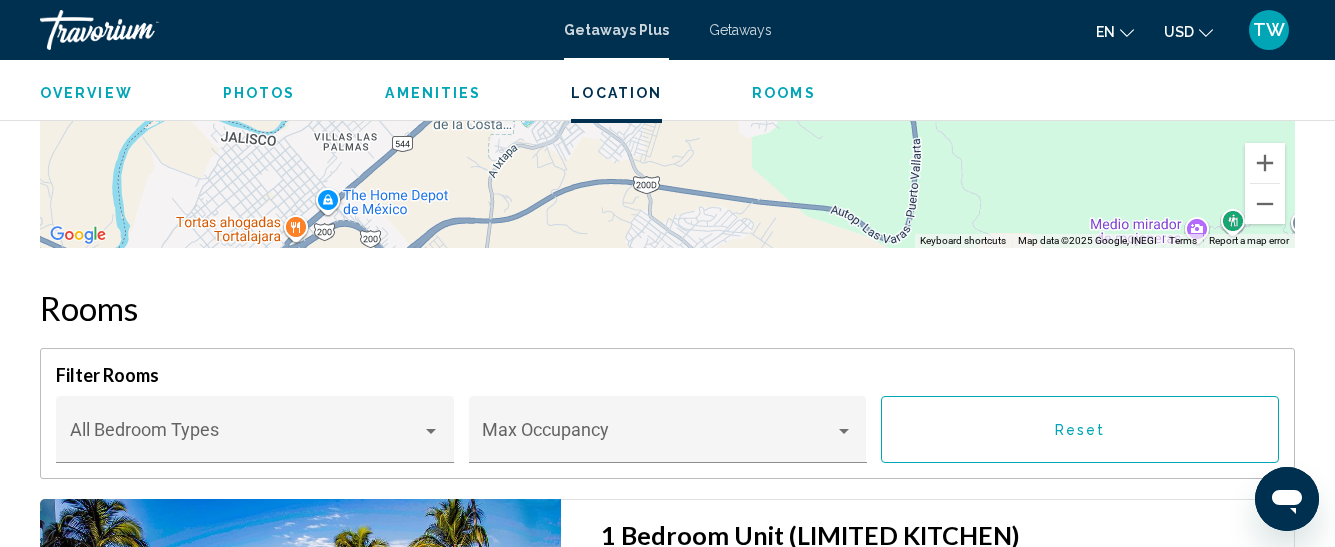 scroll, scrollTop: 2735, scrollLeft: 0, axis: vertical 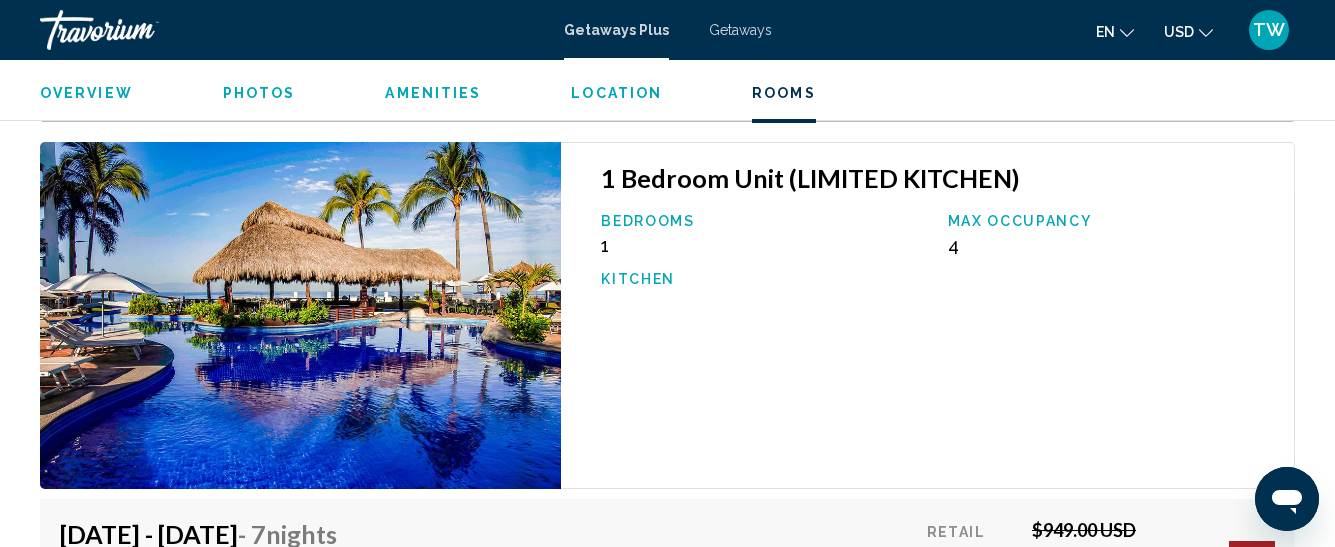 click on "Amenities" at bounding box center [433, 93] 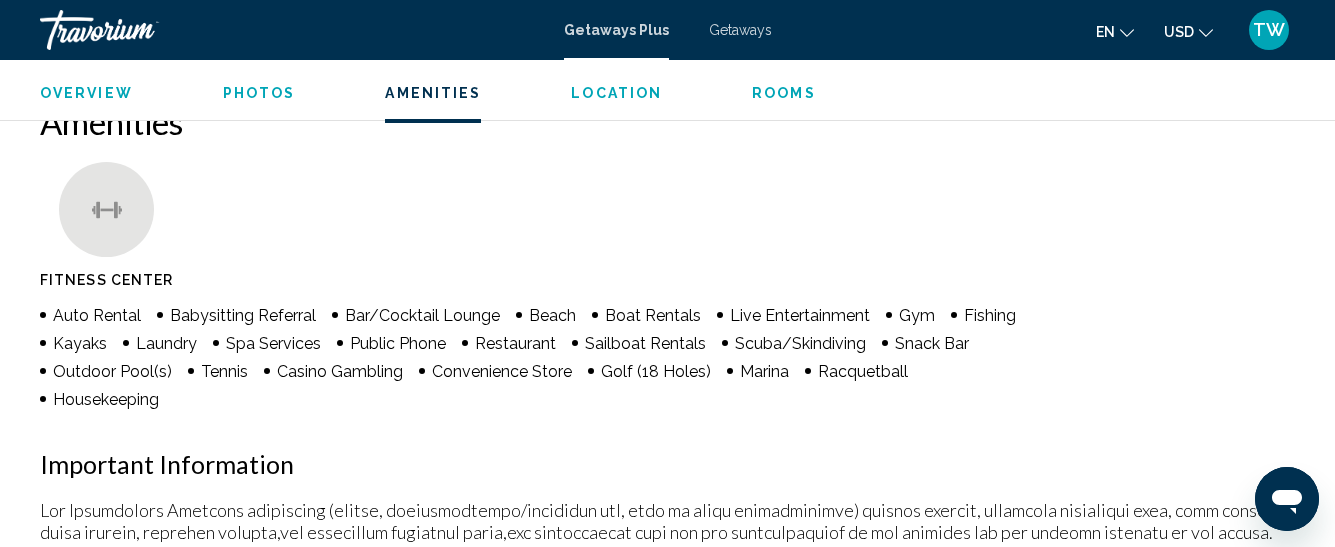 scroll, scrollTop: 1858, scrollLeft: 0, axis: vertical 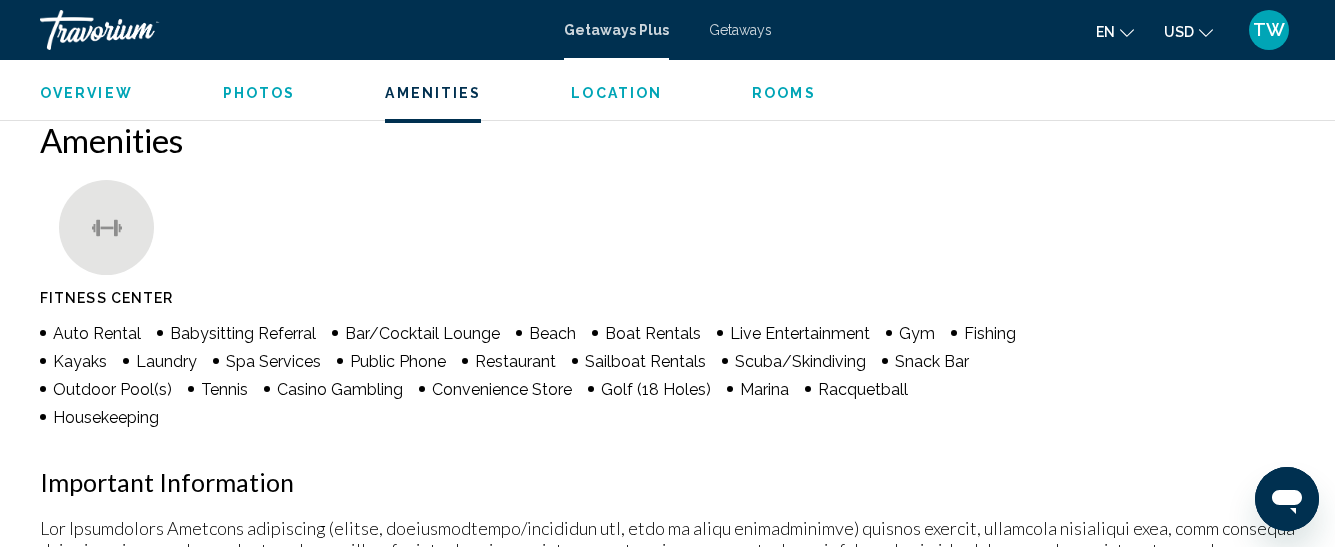 click on "Photos" at bounding box center [259, 93] 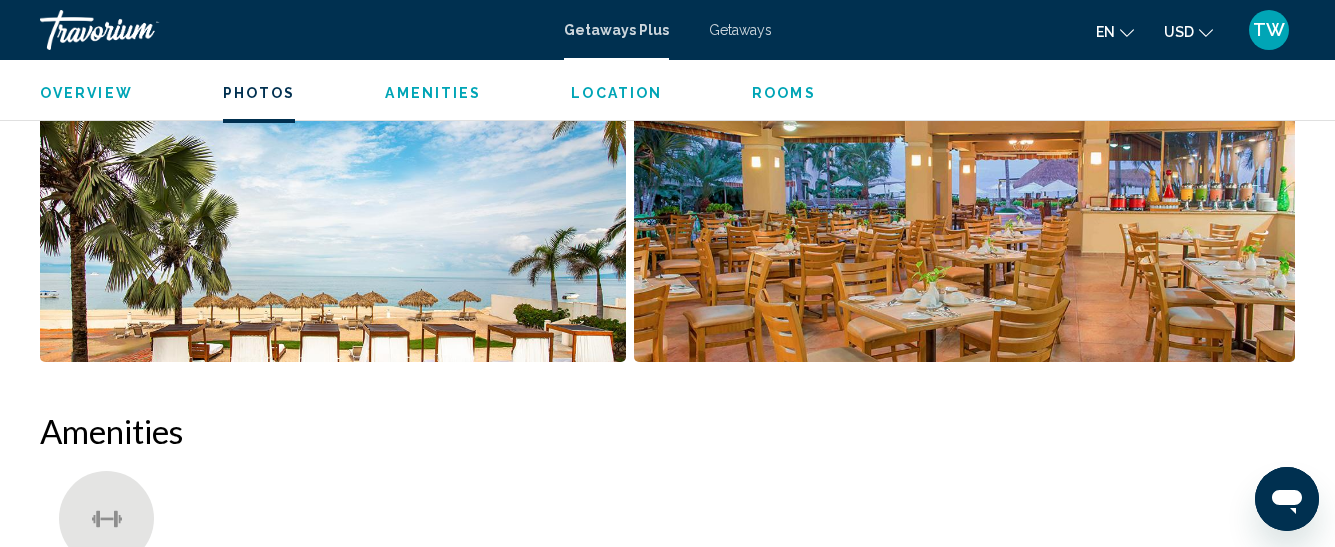 scroll, scrollTop: 1242, scrollLeft: 0, axis: vertical 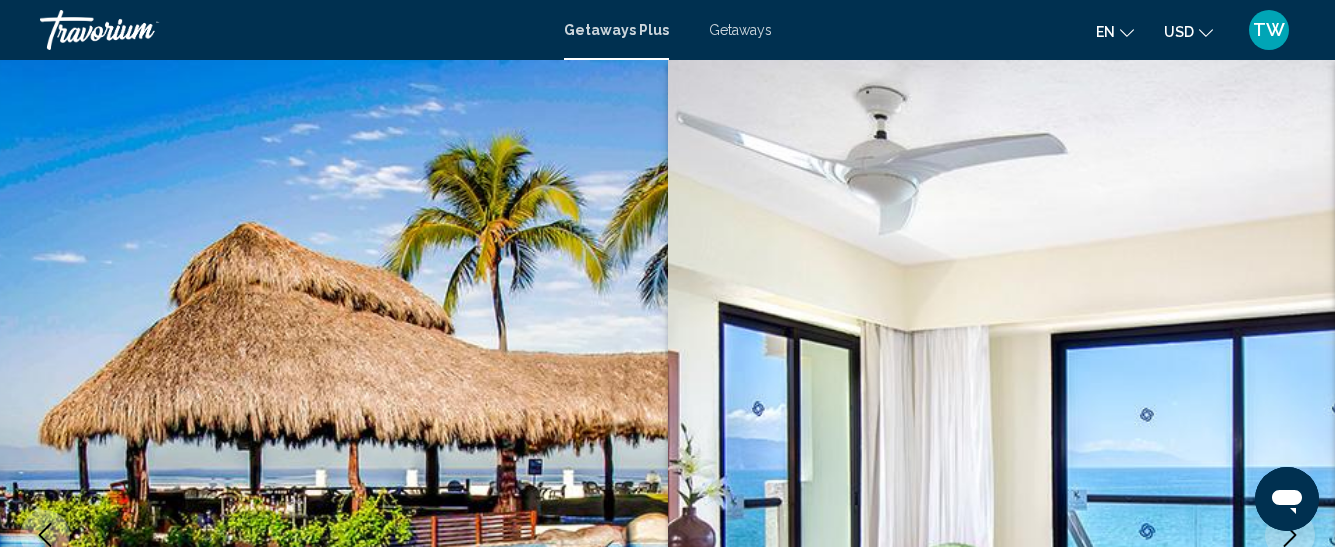 click on "Getaways" at bounding box center (740, 30) 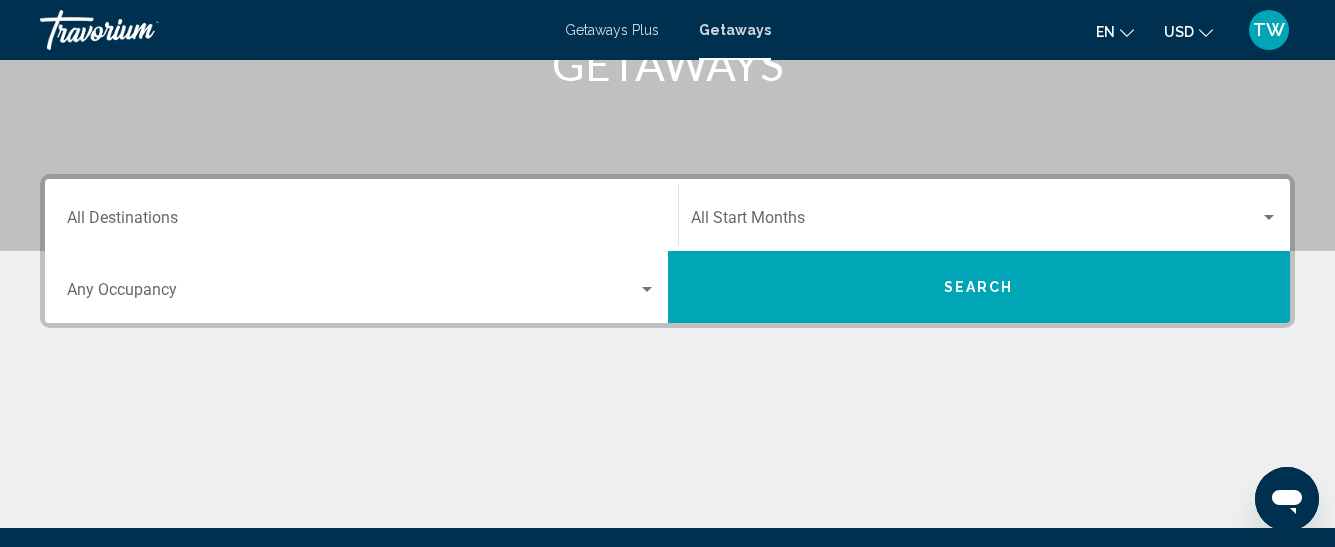 scroll, scrollTop: 353, scrollLeft: 0, axis: vertical 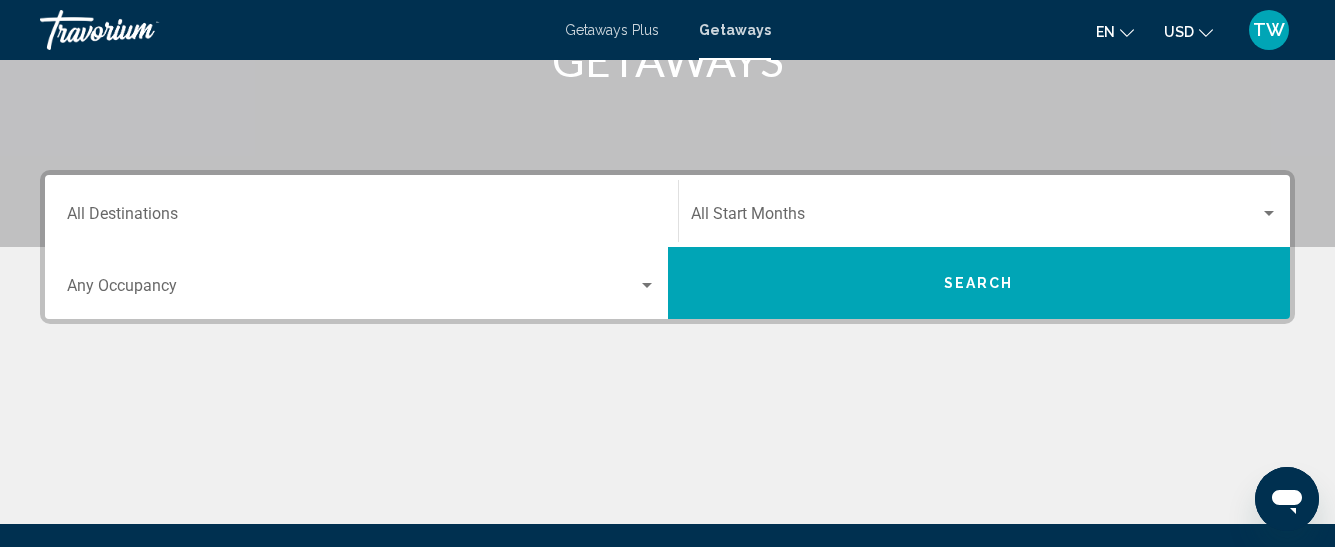 click on "Start Month All Start Months" 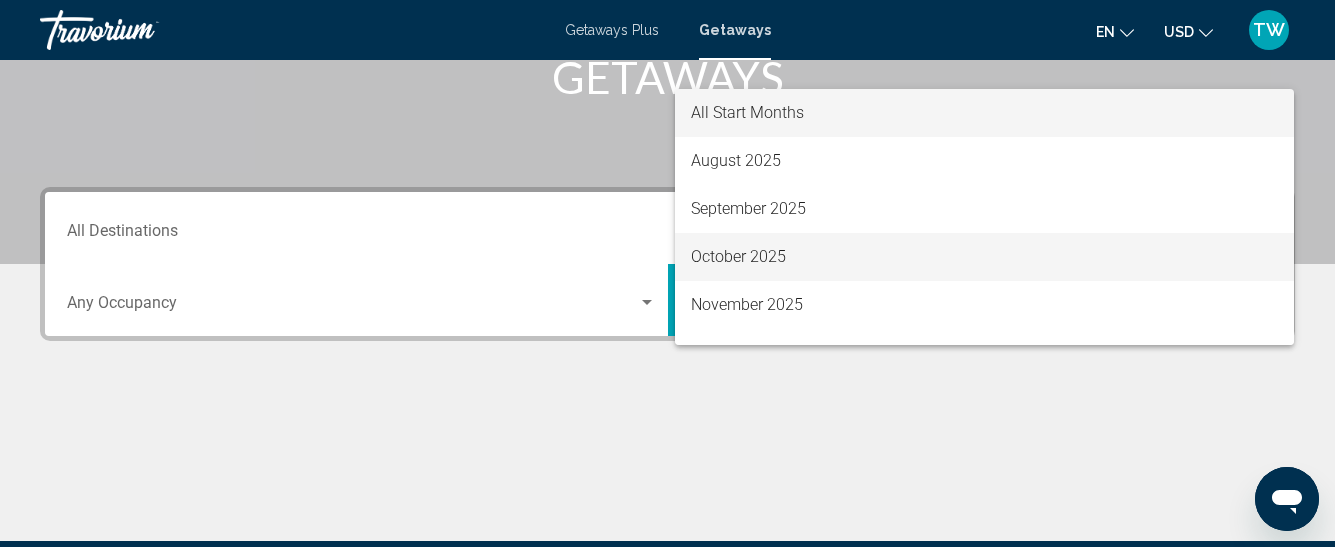 scroll, scrollTop: 458, scrollLeft: 0, axis: vertical 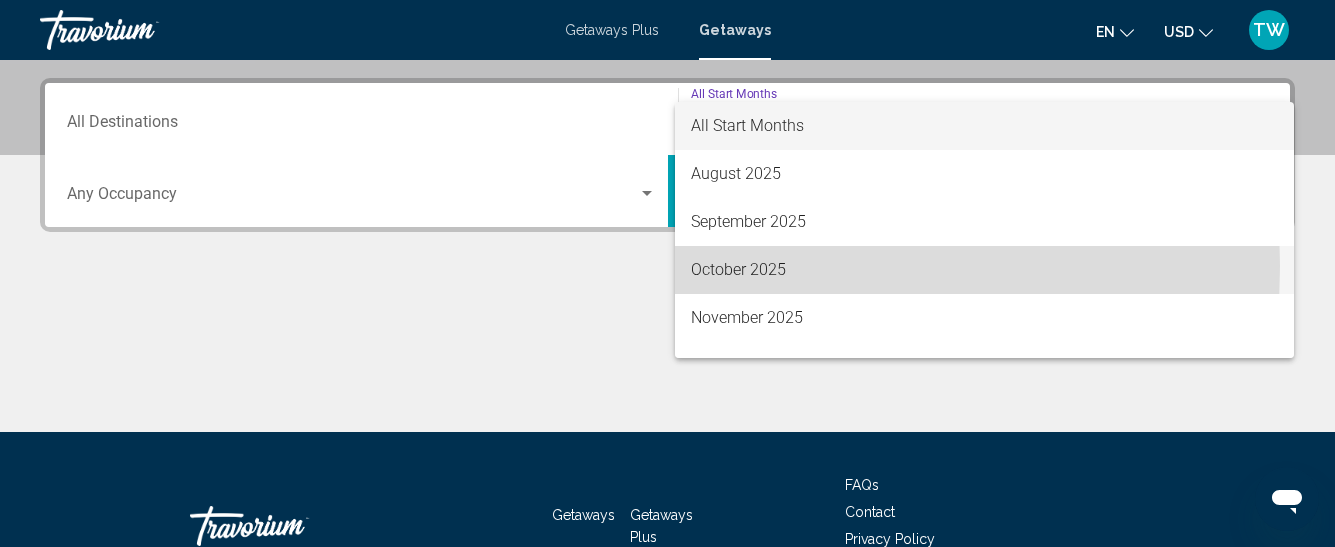 click on "October 2025" at bounding box center (985, 270) 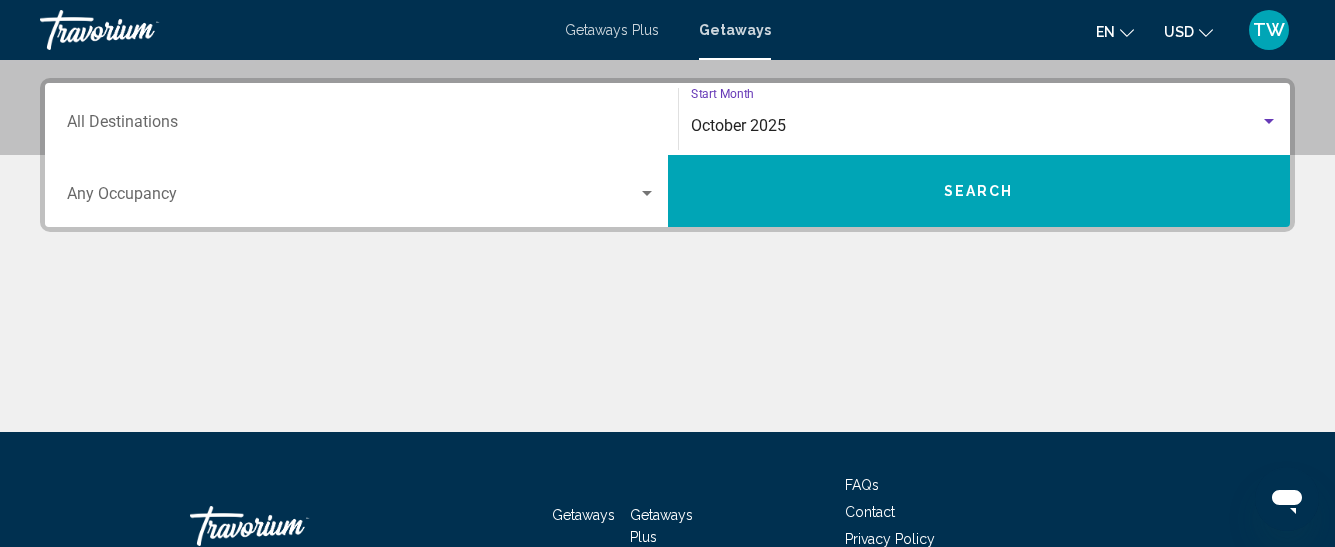 click on "Destination All Destinations October 2025 Start Month All Start Months Occupancy Any Occupancy Search" at bounding box center (667, 255) 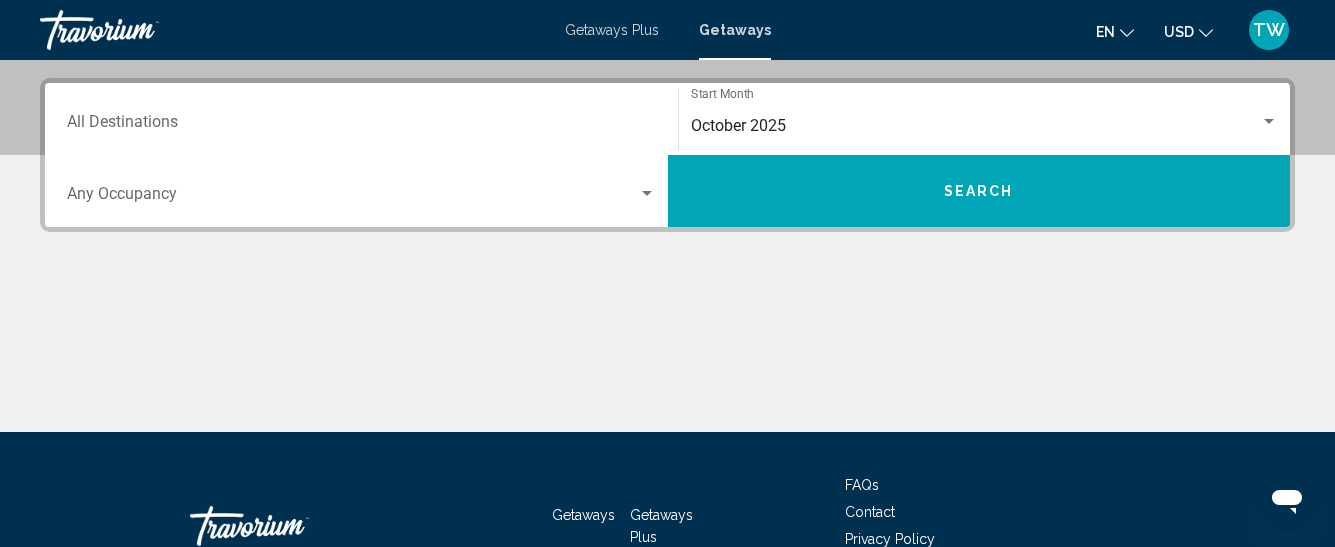 click on "Destination All Destinations October 2025 Start Month All Start Months Occupancy Any Occupancy Search" at bounding box center [667, 255] 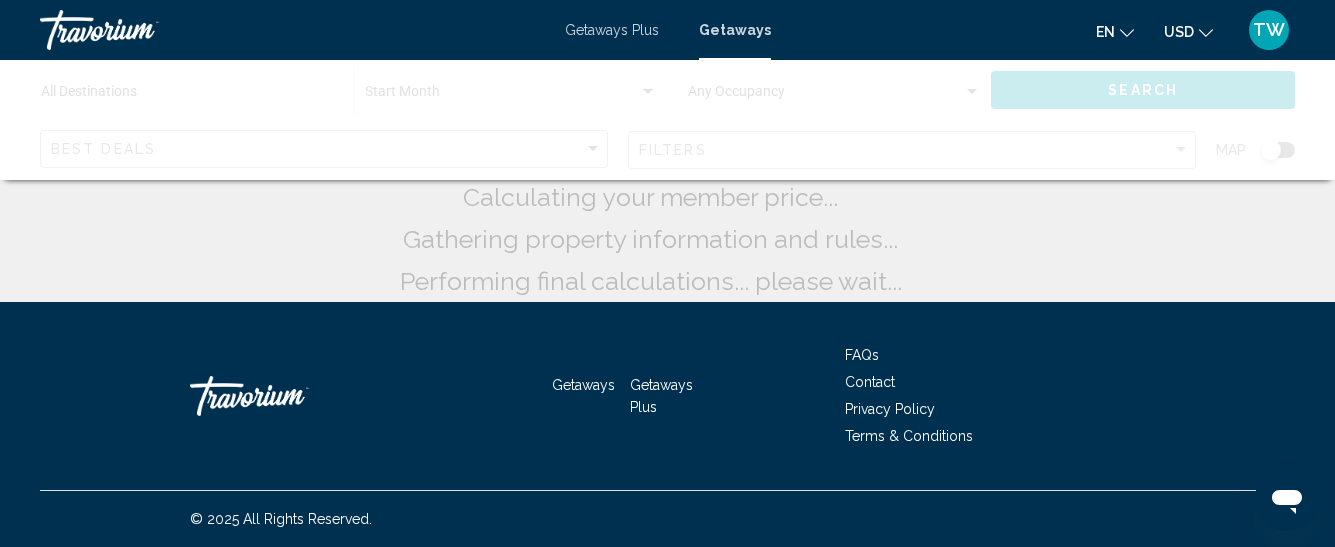 scroll, scrollTop: 0, scrollLeft: 0, axis: both 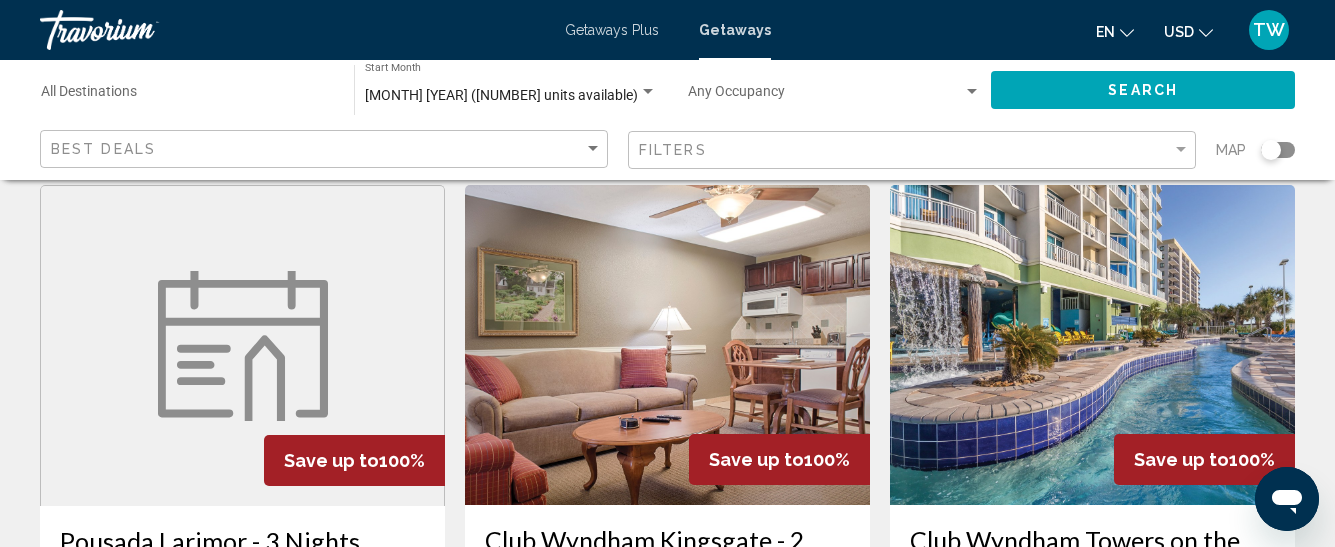 click at bounding box center [1092, 345] 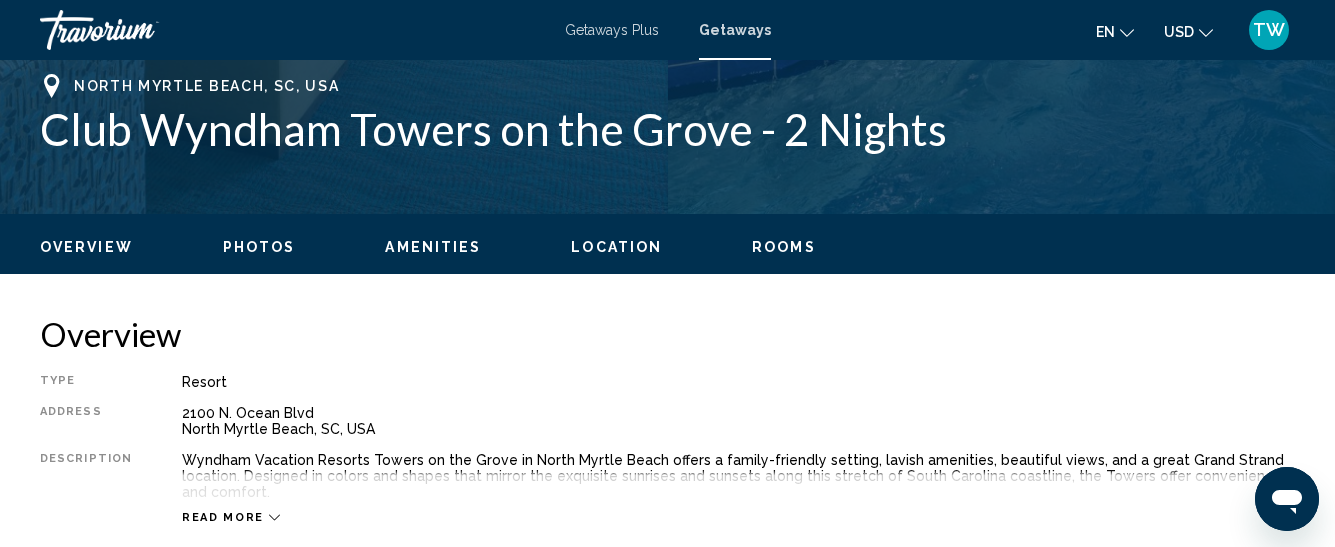 scroll, scrollTop: 262, scrollLeft: 0, axis: vertical 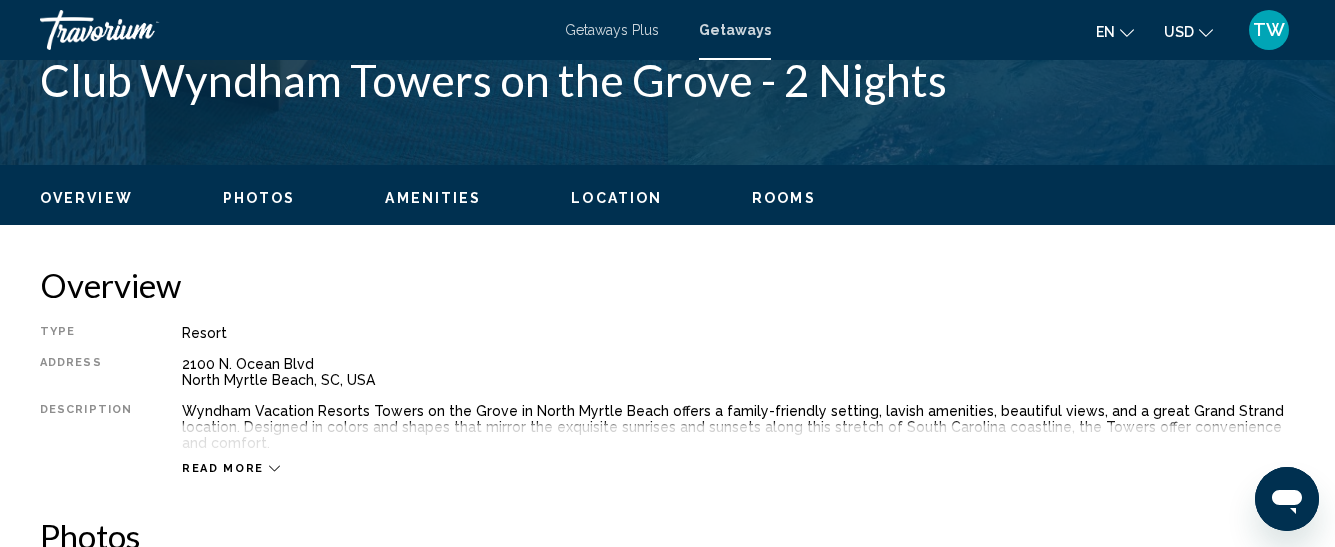 click on "Read more" at bounding box center (223, 468) 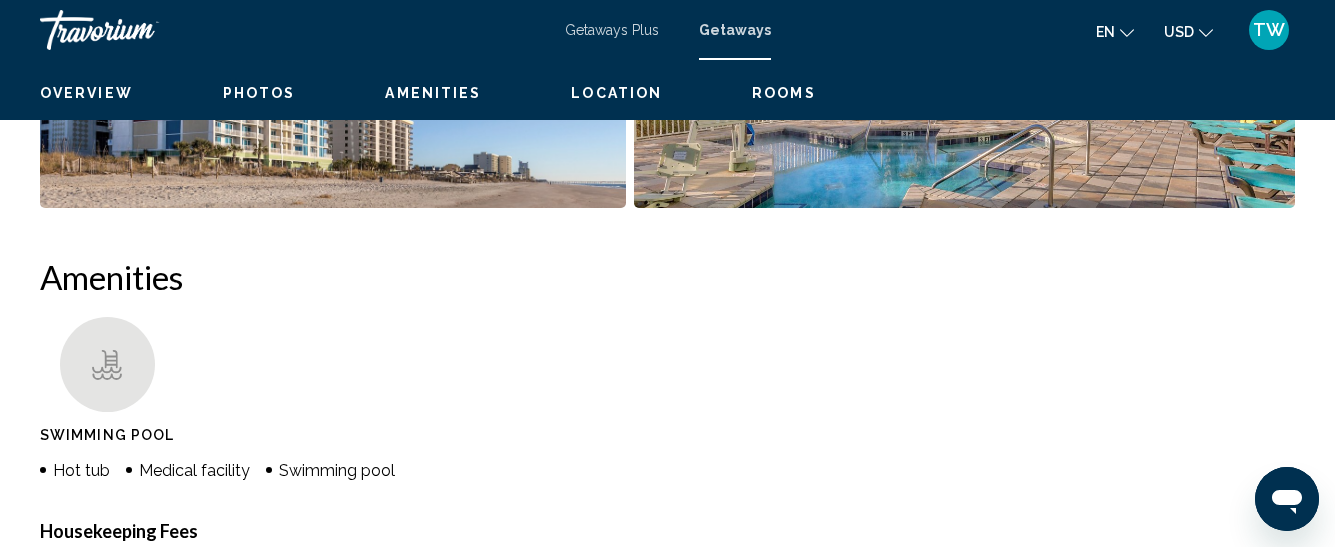 scroll, scrollTop: 0, scrollLeft: 0, axis: both 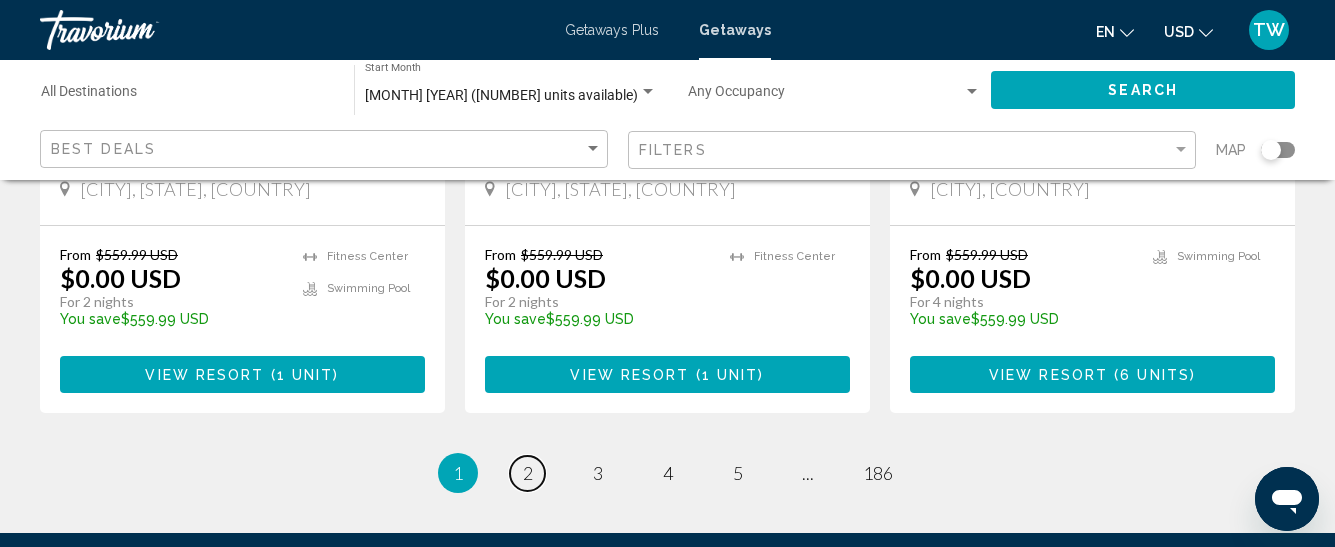 drag, startPoint x: 524, startPoint y: 475, endPoint x: 536, endPoint y: 480, distance: 13 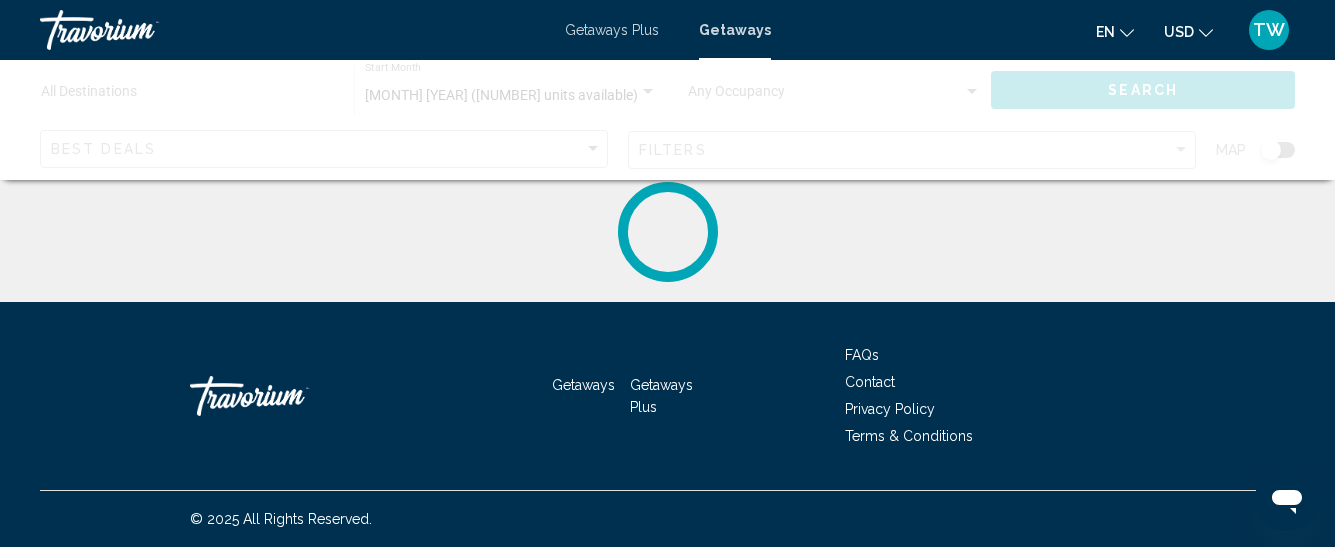 scroll, scrollTop: 0, scrollLeft: 0, axis: both 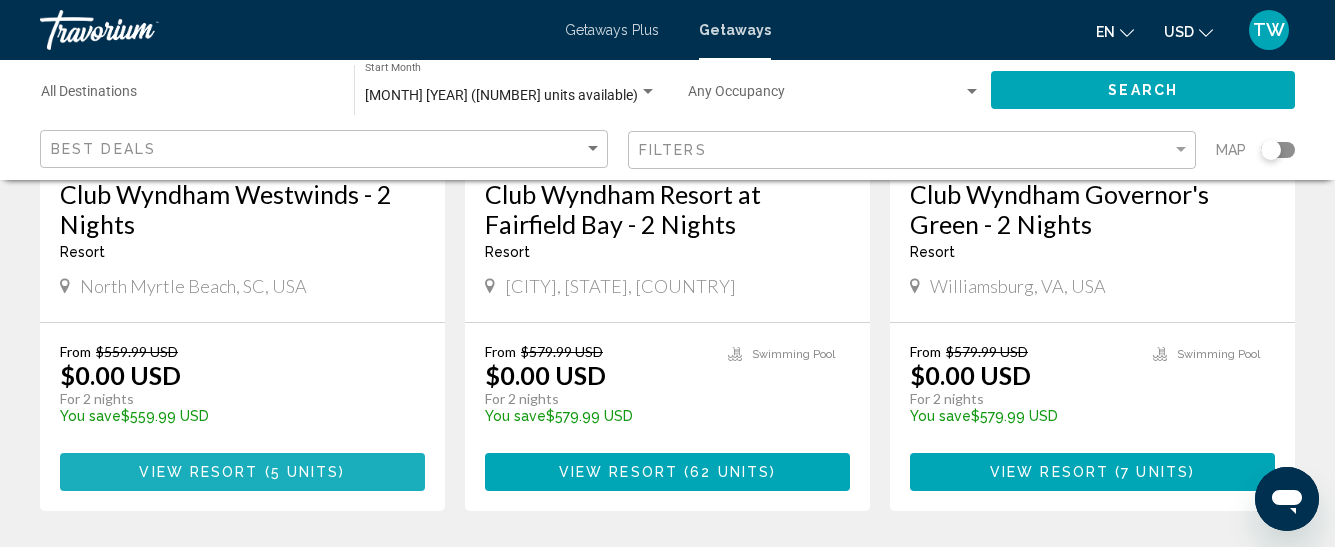 click on "5 units" at bounding box center (305, 473) 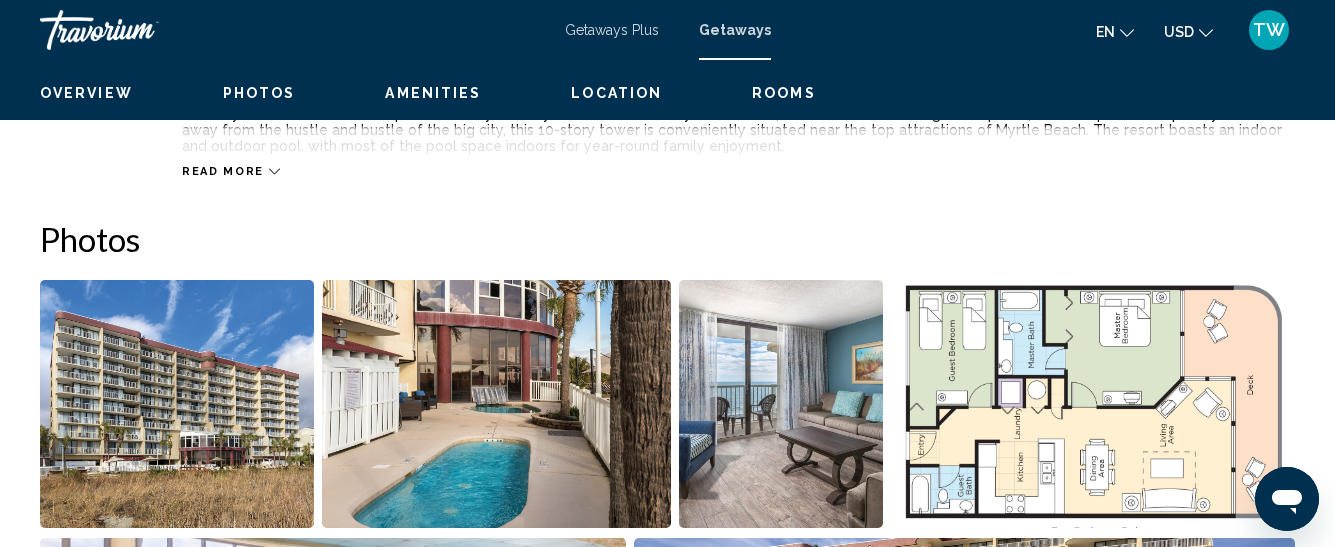 scroll, scrollTop: 262, scrollLeft: 0, axis: vertical 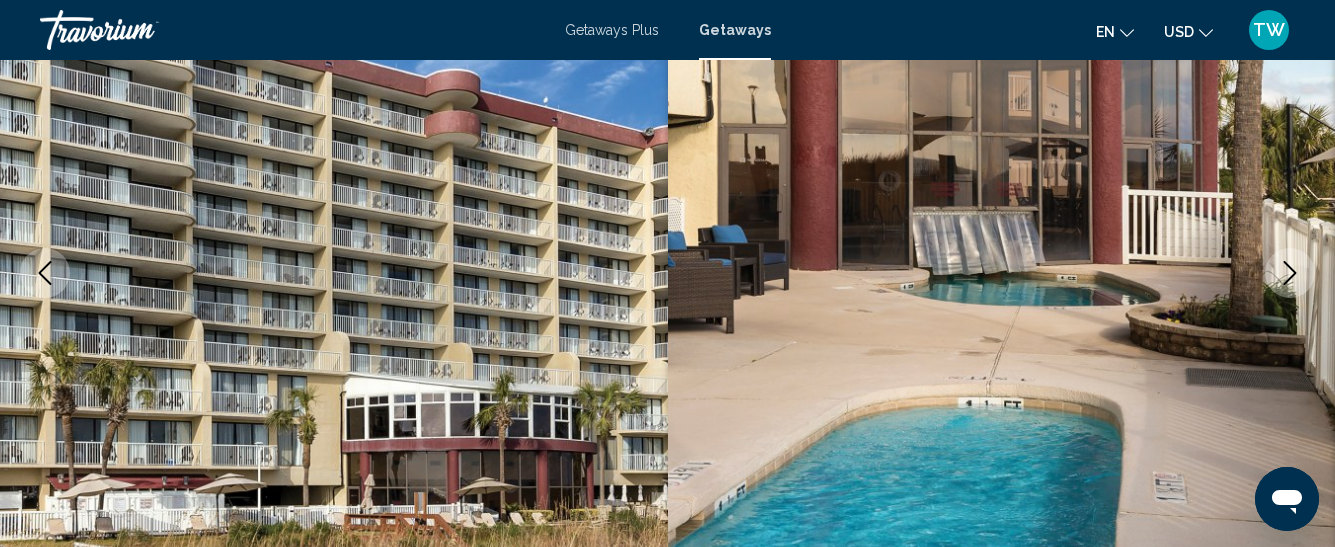click at bounding box center (1002, 273) 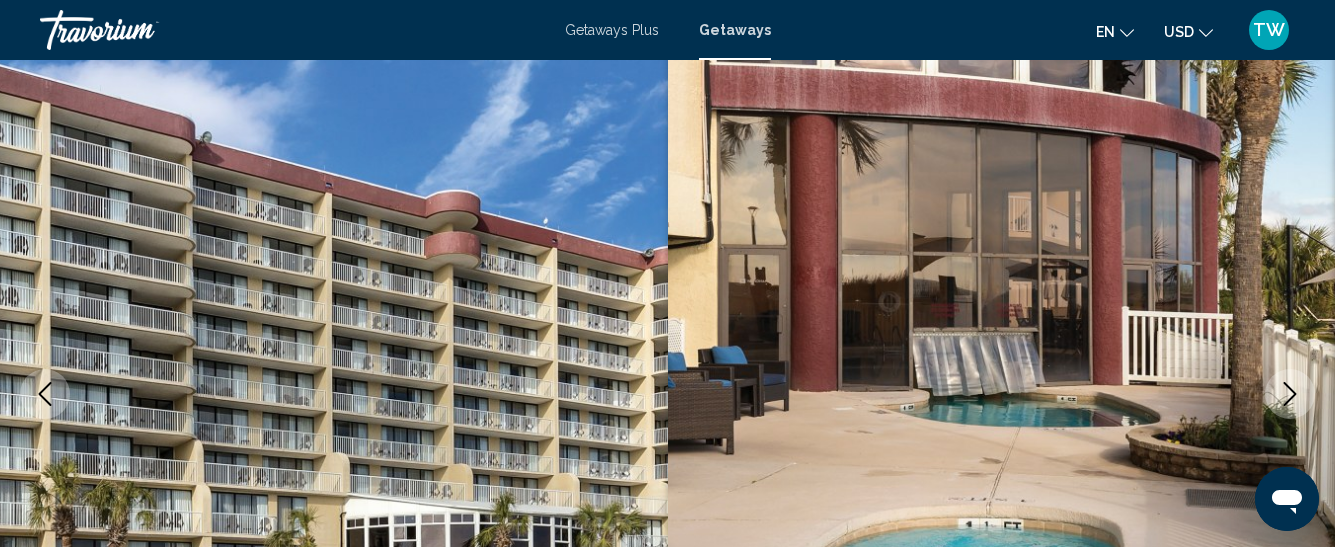 scroll, scrollTop: 0, scrollLeft: 0, axis: both 